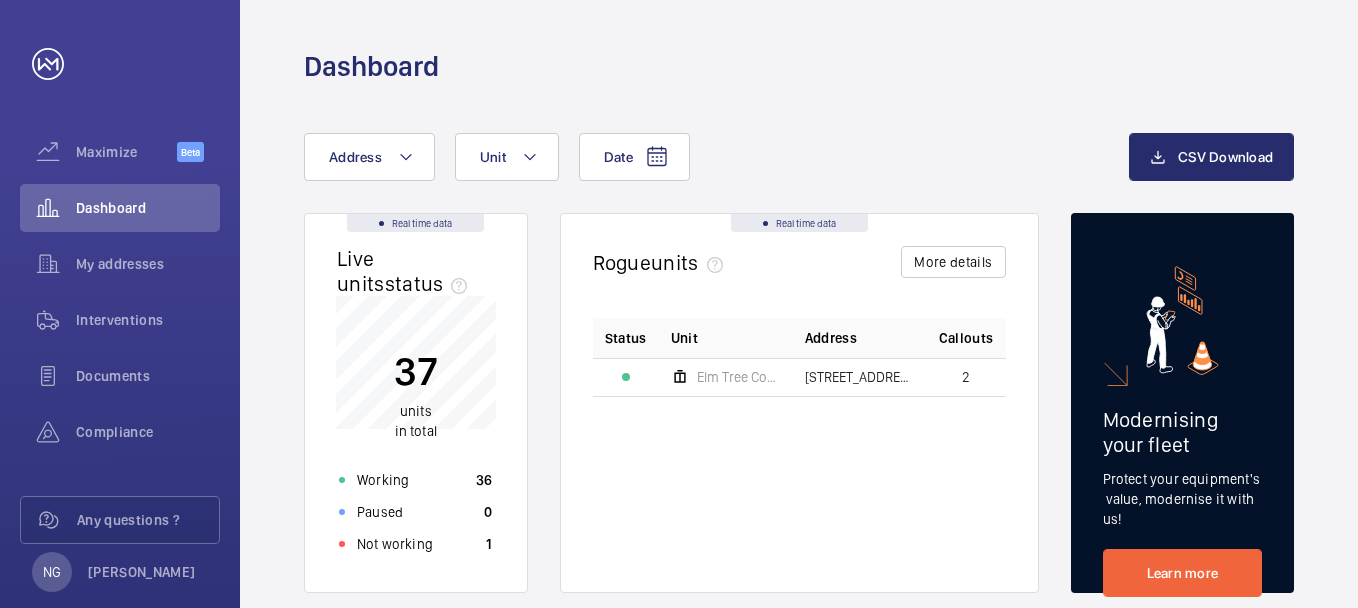 scroll, scrollTop: 0, scrollLeft: 0, axis: both 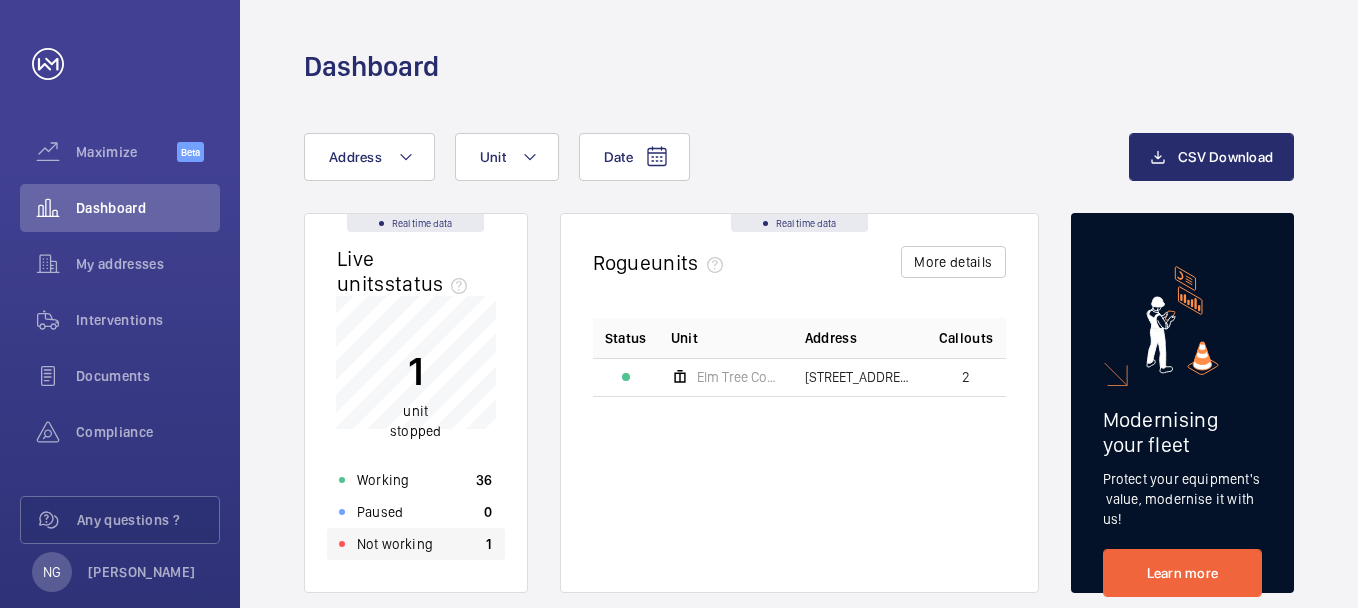 click on "Not working" 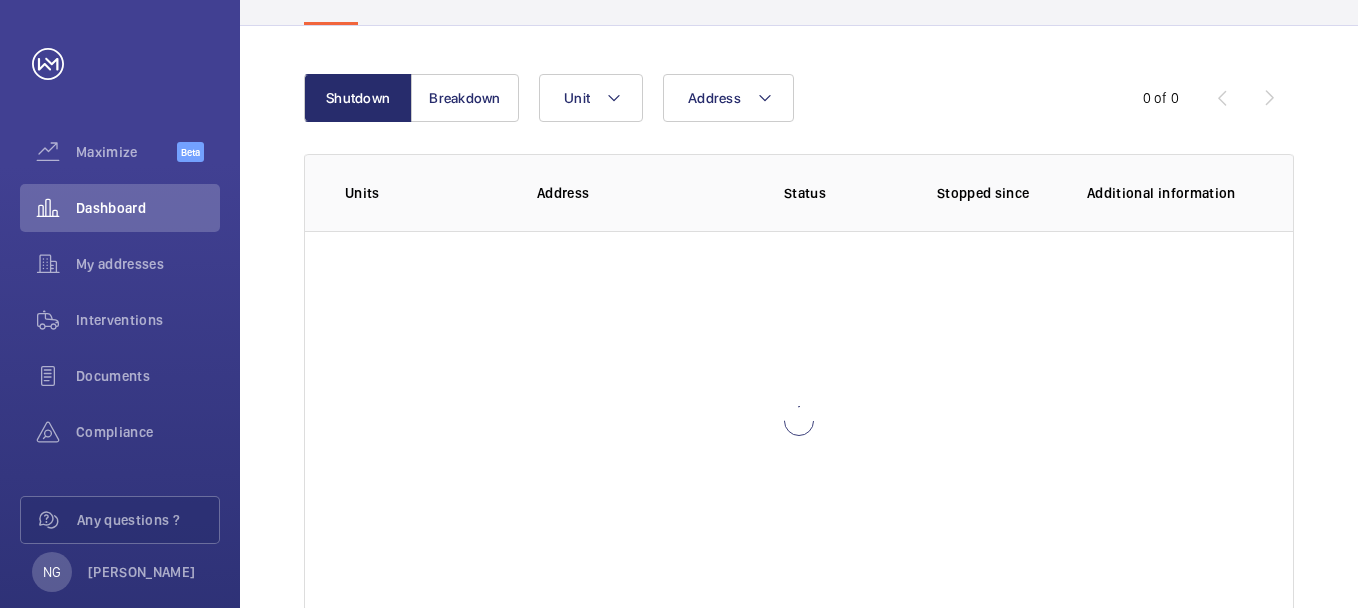 scroll, scrollTop: 200, scrollLeft: 0, axis: vertical 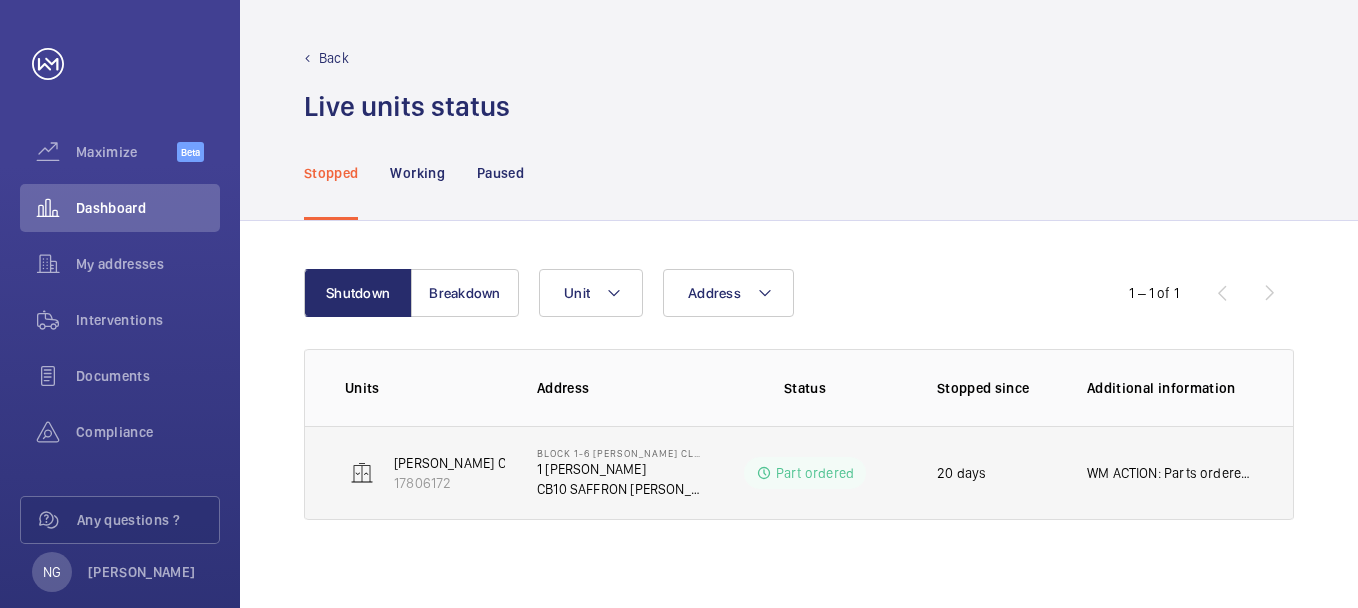 click on "WM ACTION: Parts ordered, eta tbc 1-2 days." 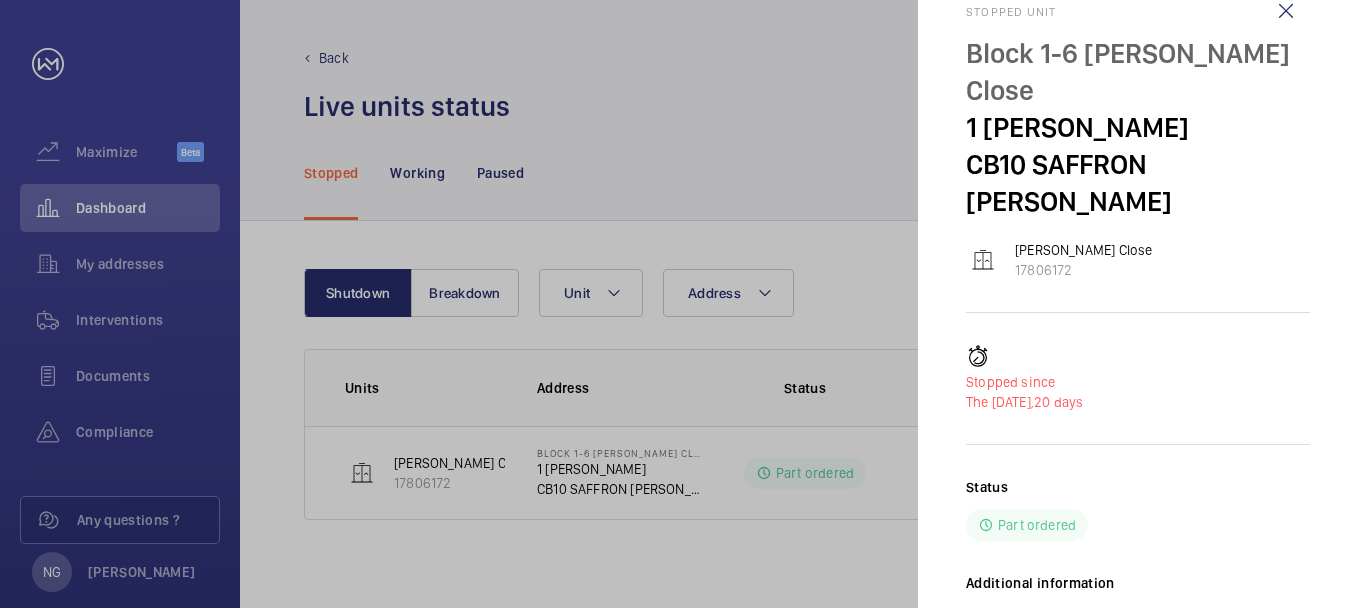 scroll, scrollTop: 66, scrollLeft: 0, axis: vertical 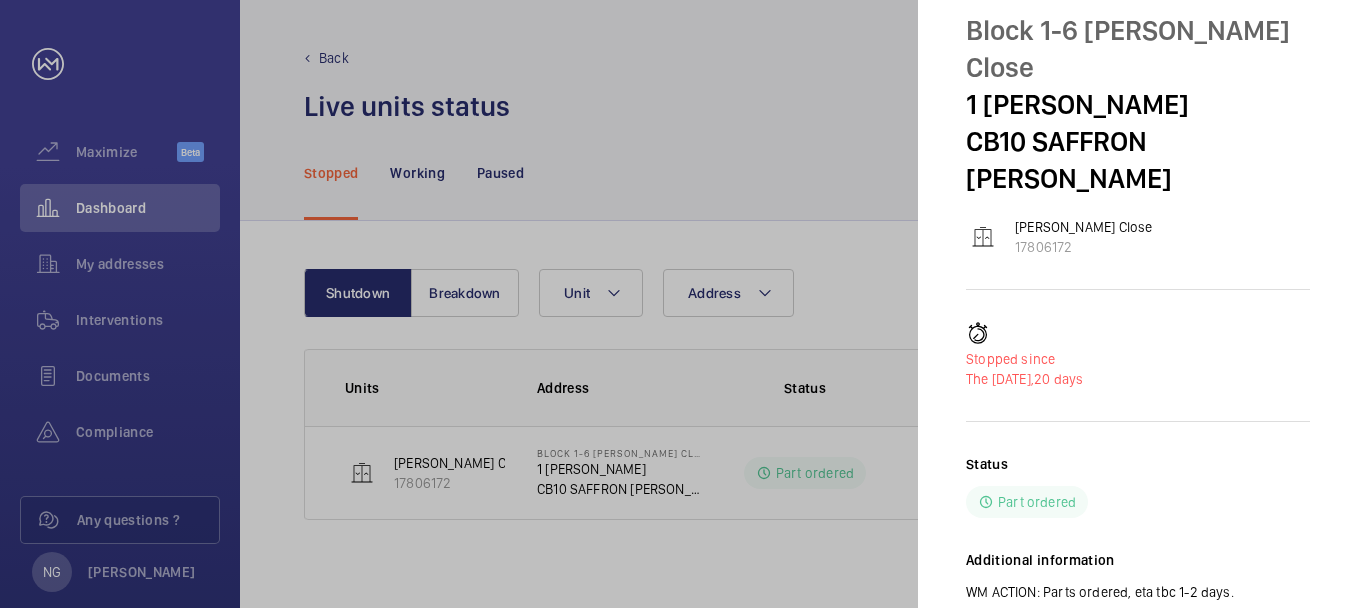 click 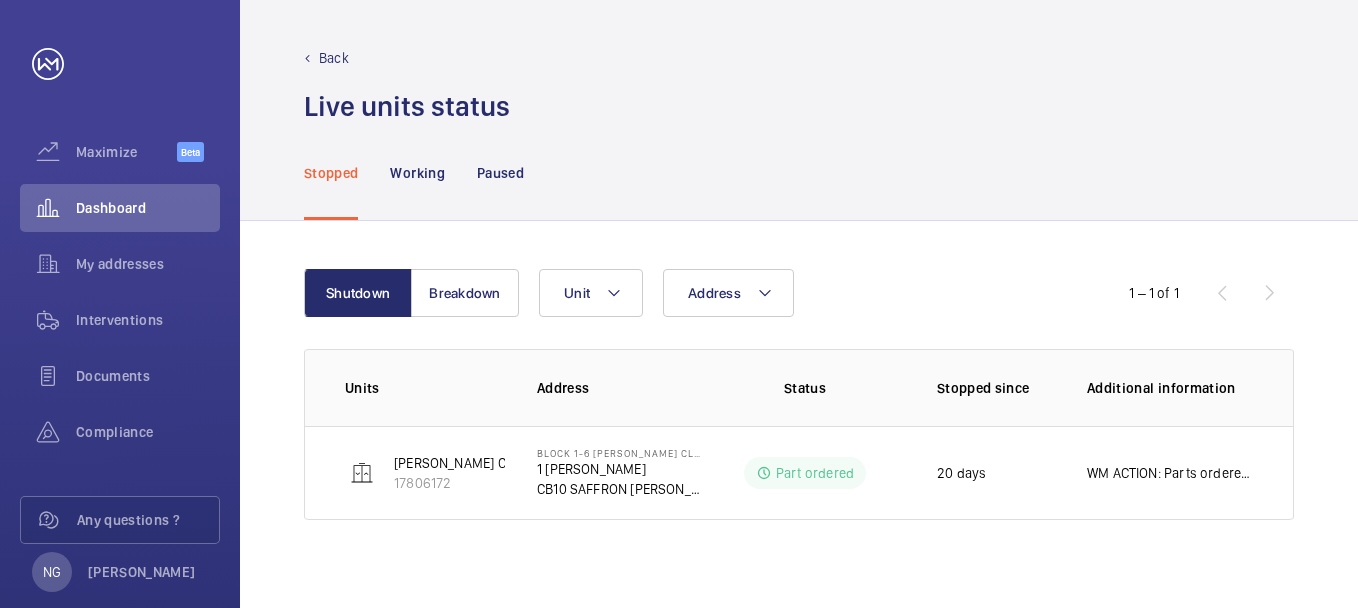 scroll, scrollTop: 0, scrollLeft: 0, axis: both 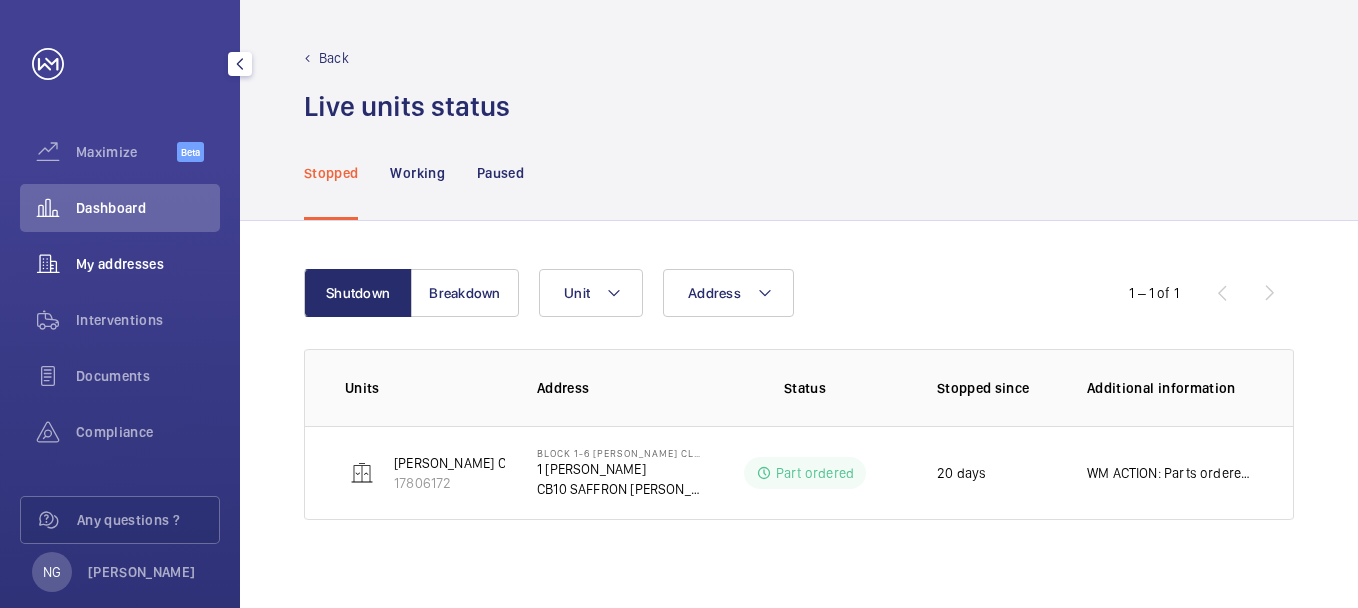 click on "My addresses" 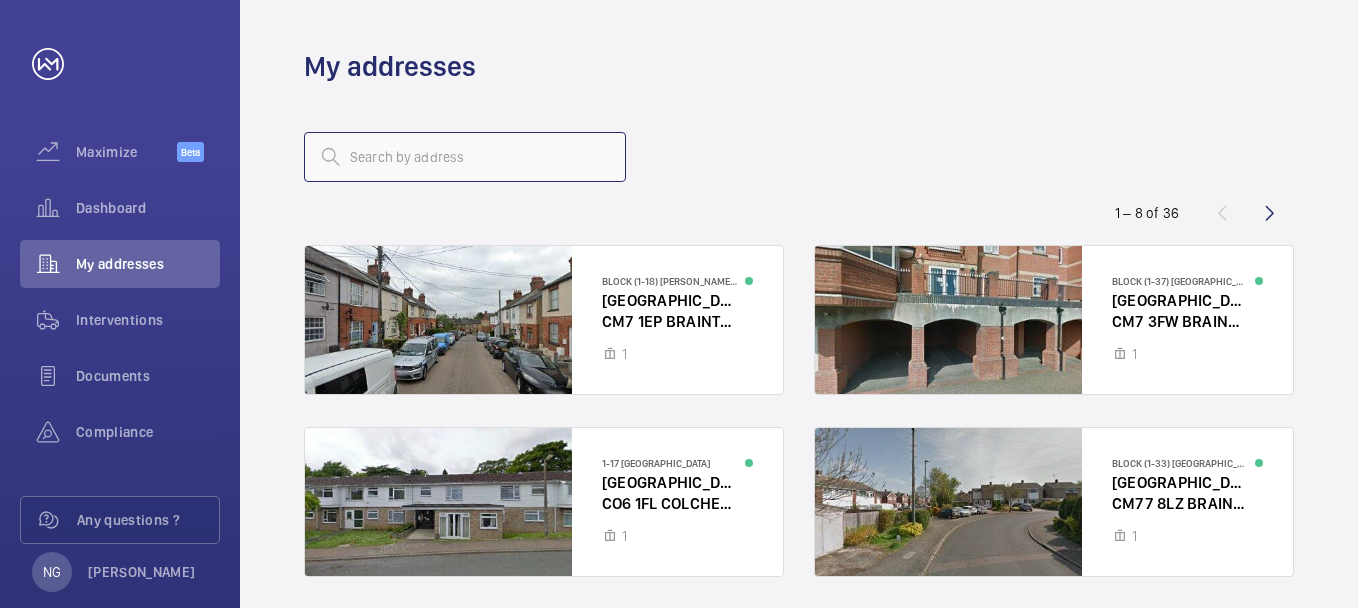 click 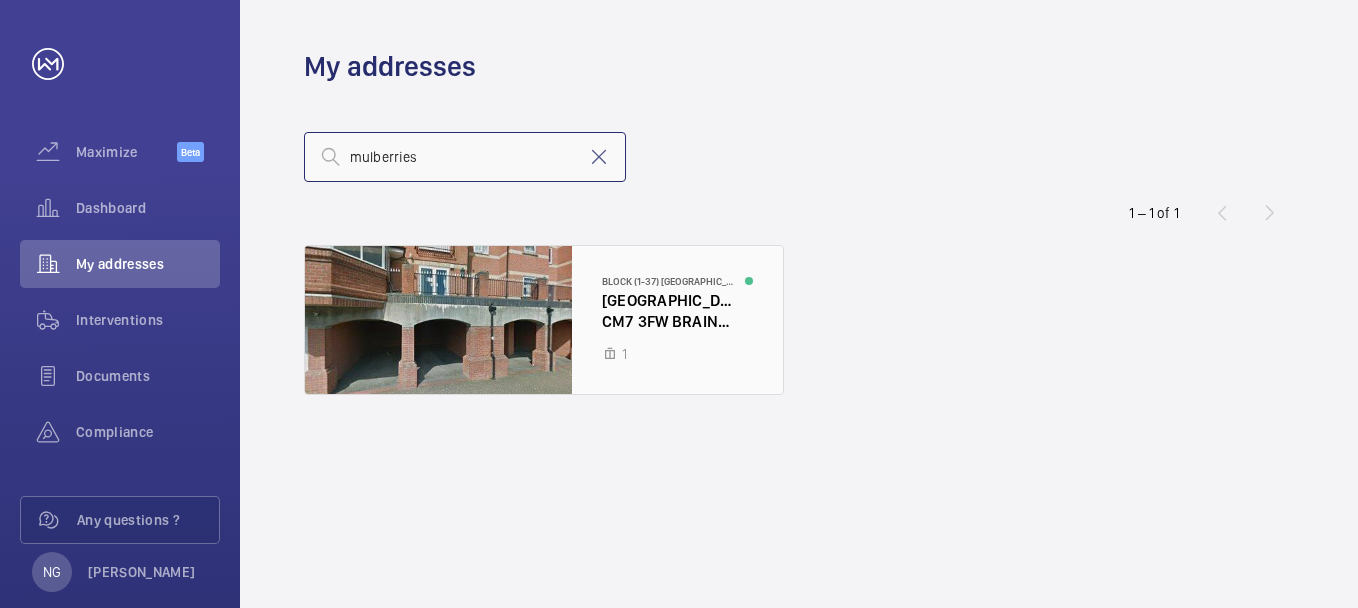 type on "mulberries" 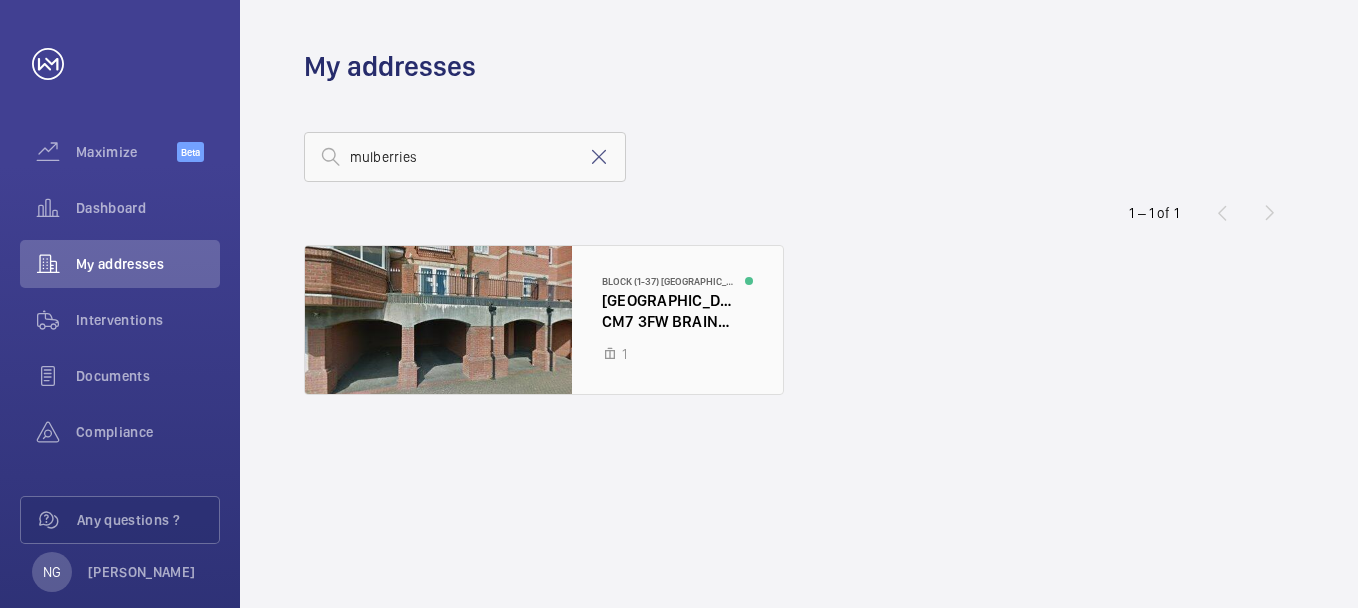 click 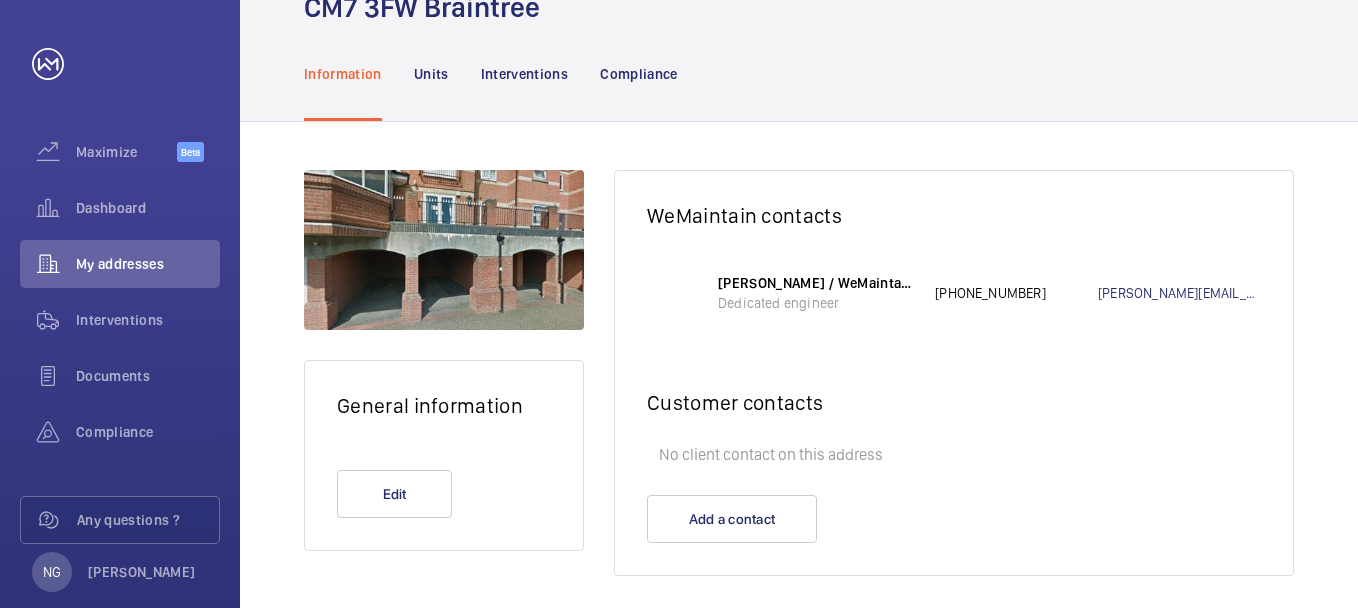 scroll, scrollTop: 152, scrollLeft: 0, axis: vertical 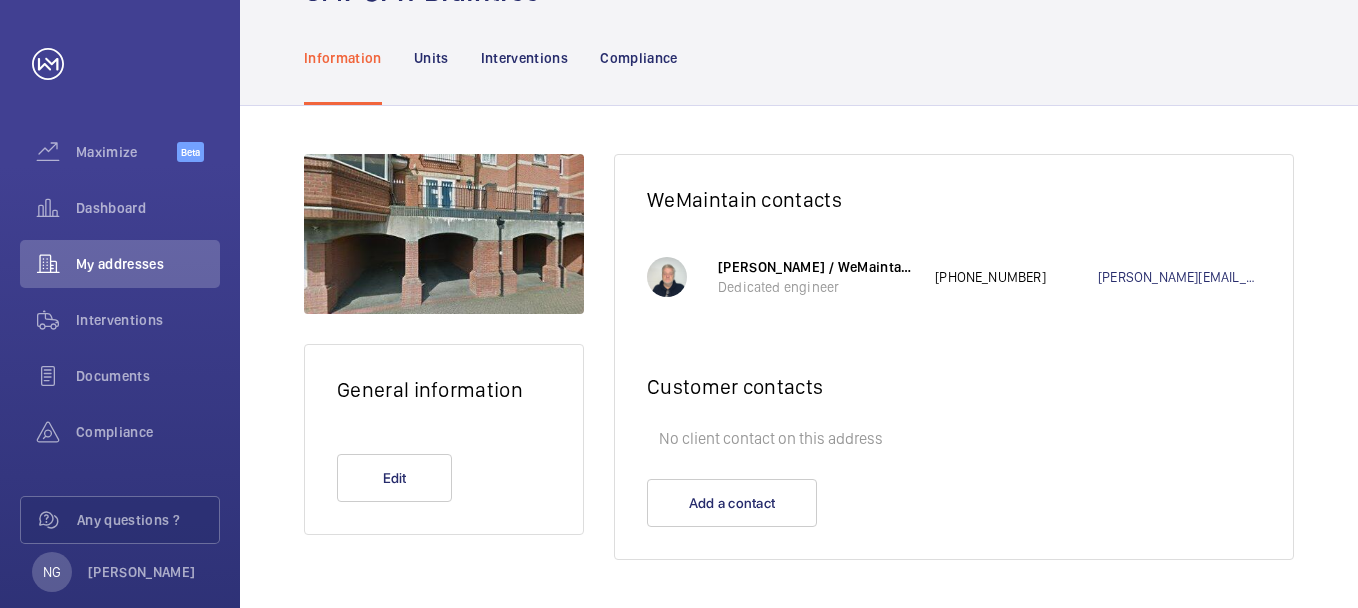 click on "Units" 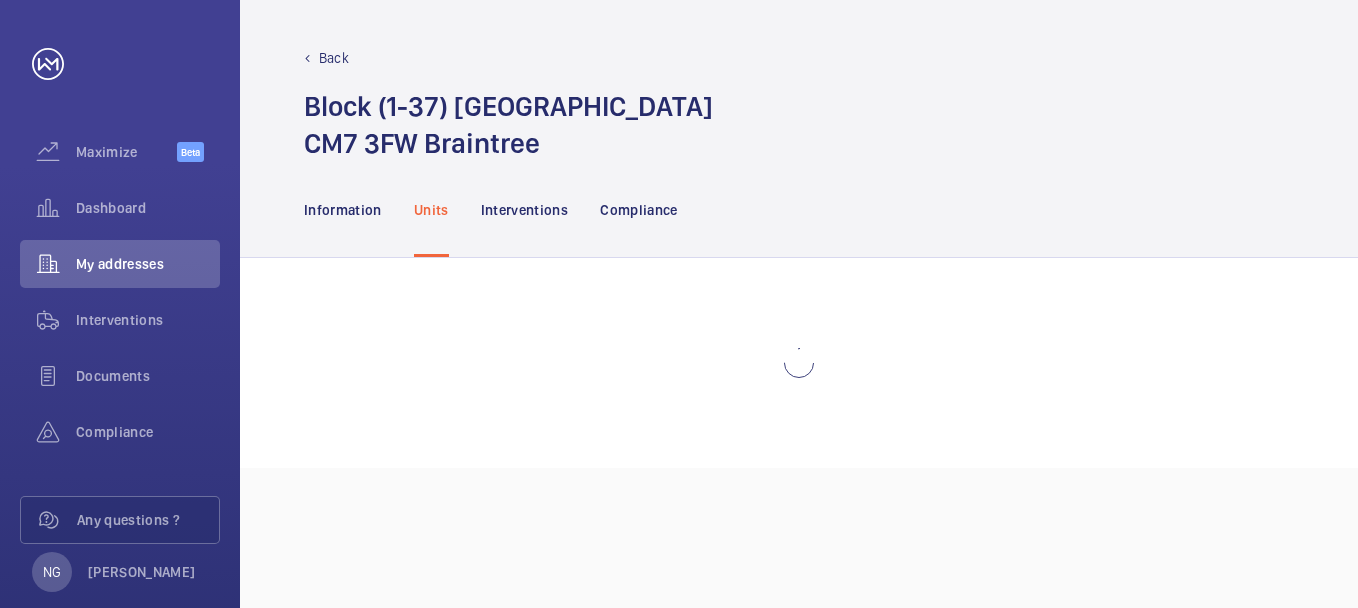 scroll, scrollTop: 0, scrollLeft: 0, axis: both 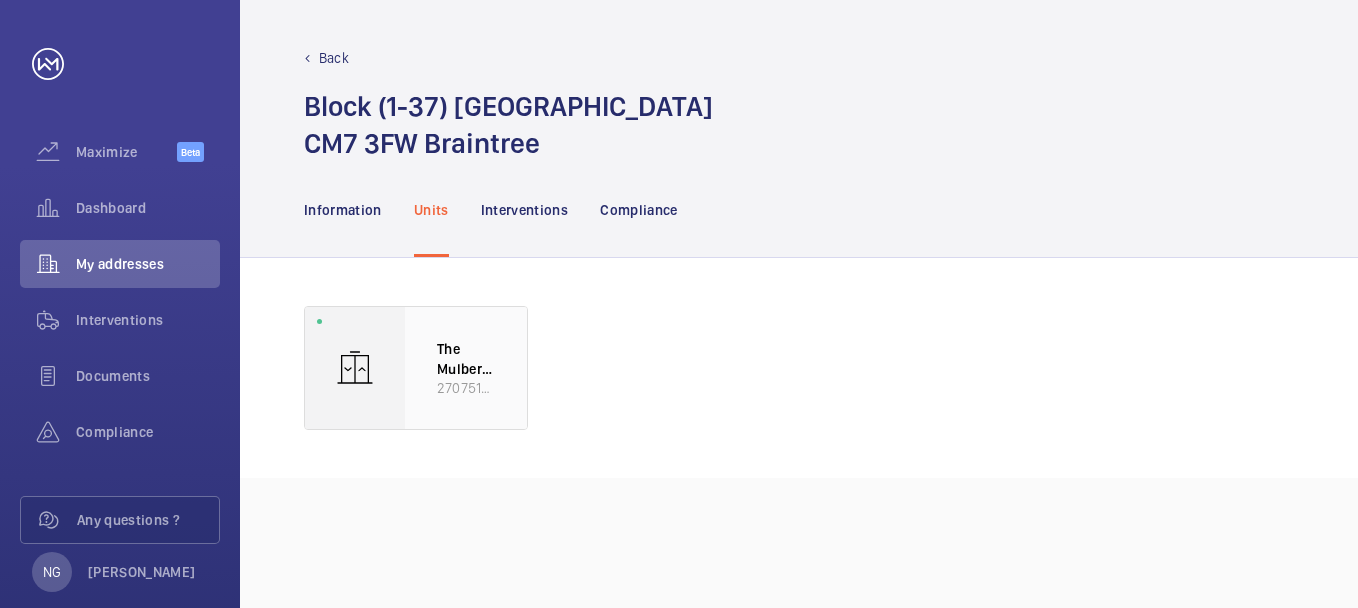 click on "The Mulberries [GEOGRAPHIC_DATA]" 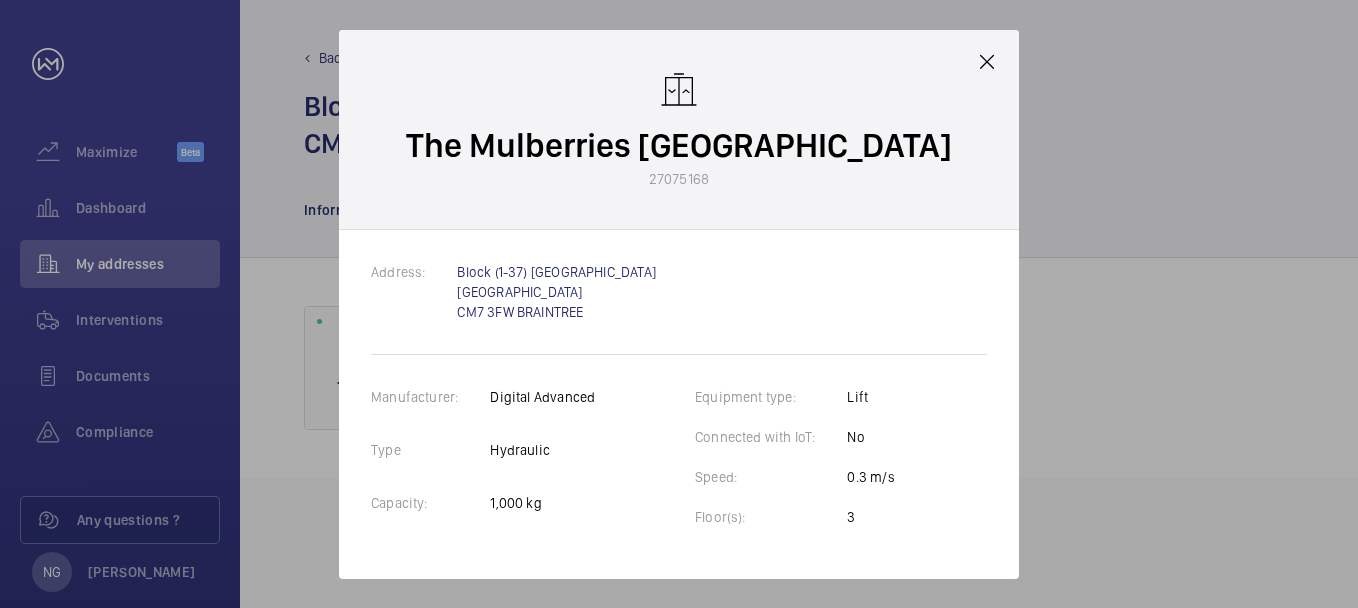 drag, startPoint x: 986, startPoint y: 60, endPoint x: 957, endPoint y: 59, distance: 29.017237 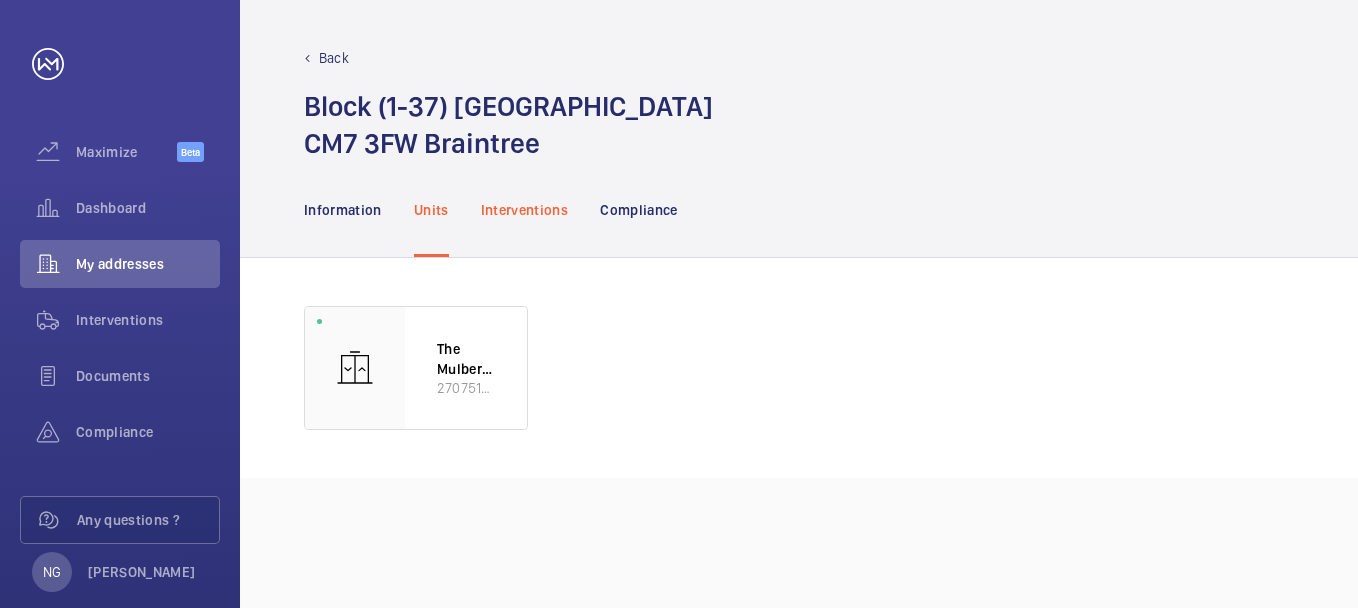 click on "Interventions" 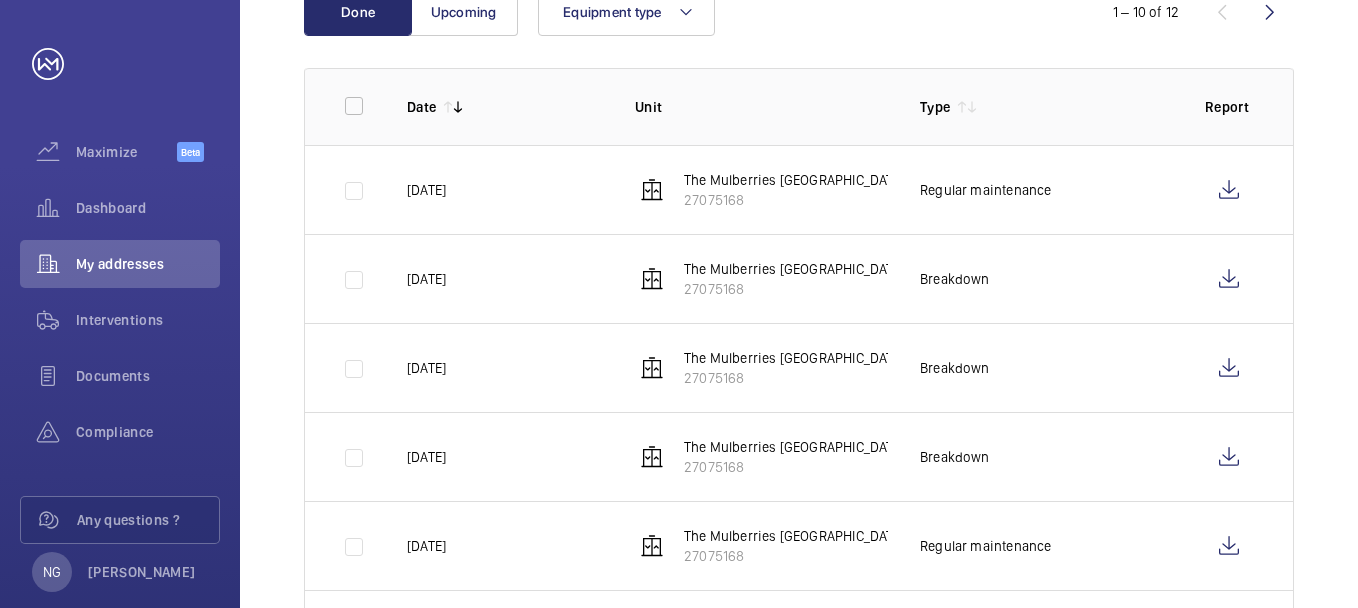 scroll, scrollTop: 0, scrollLeft: 0, axis: both 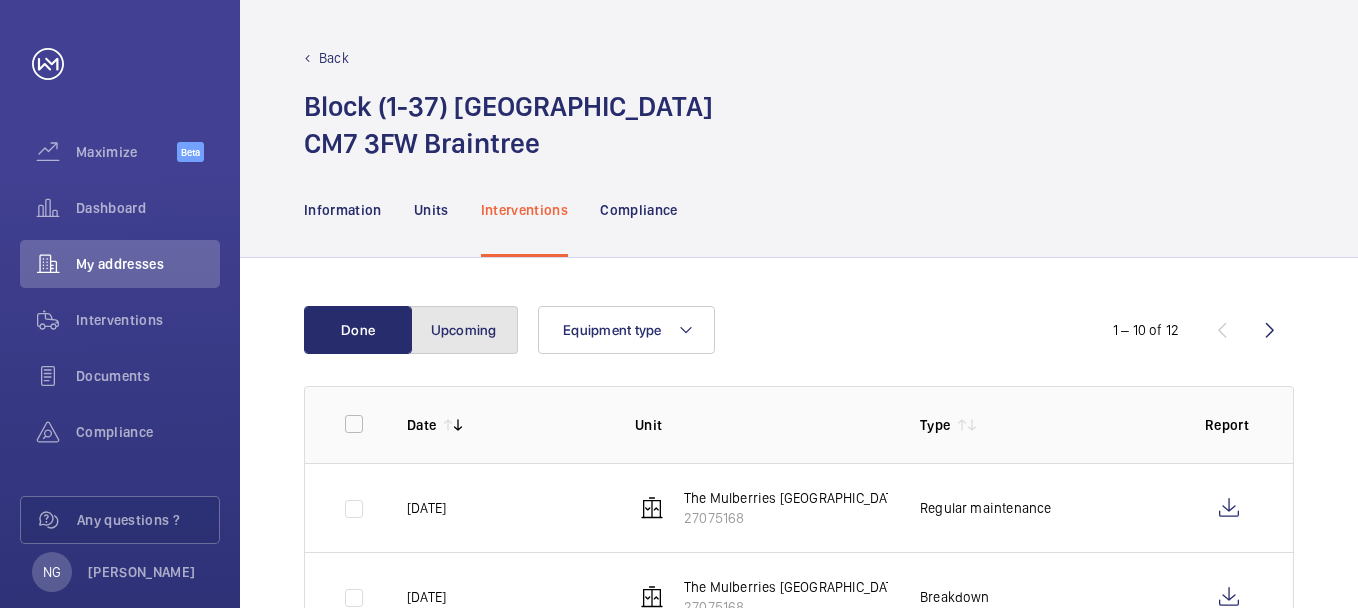 click on "Upcoming" 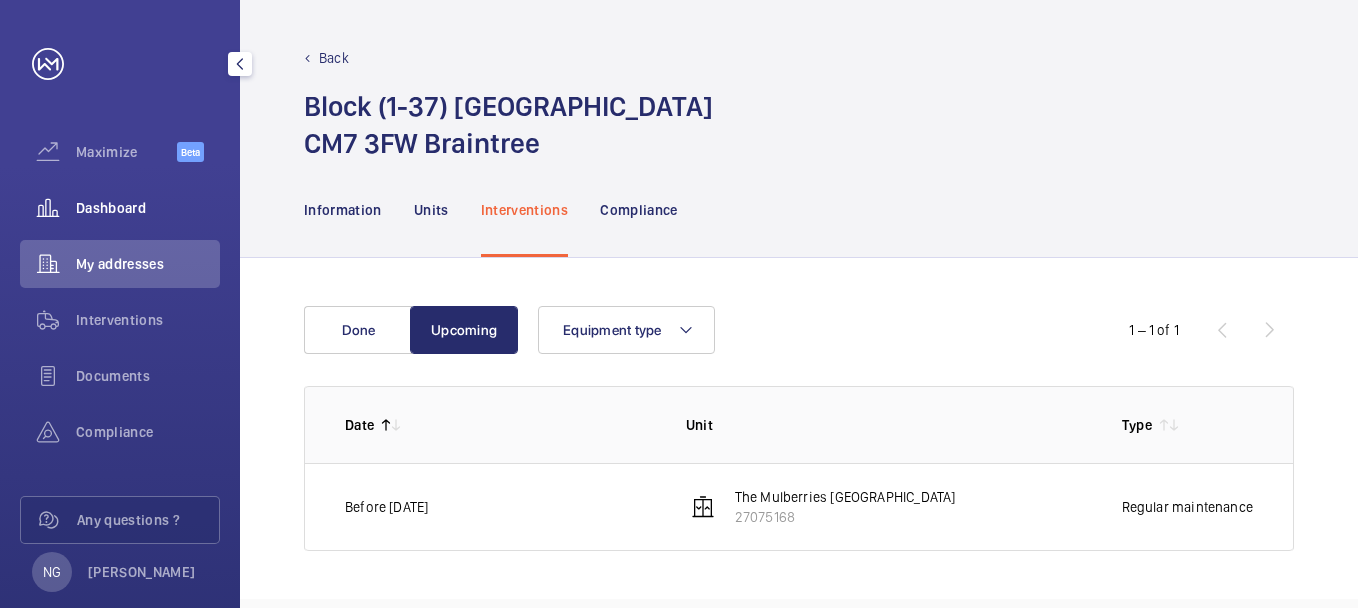 click on "Dashboard" 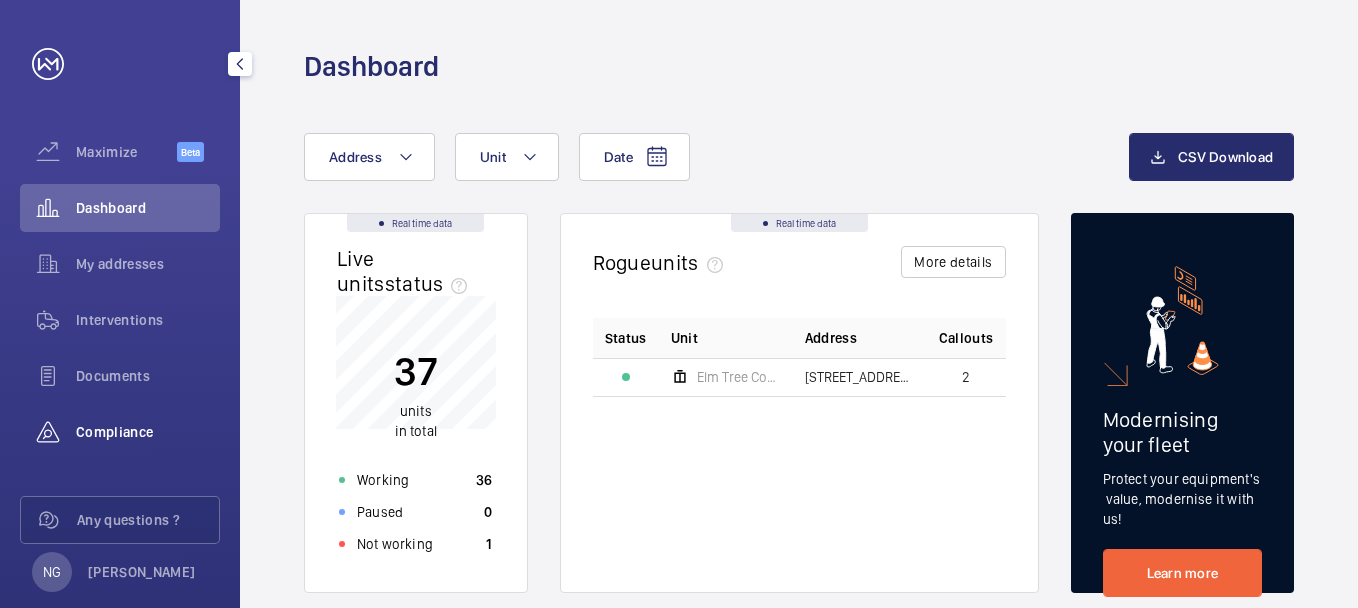 click on "Compliance" 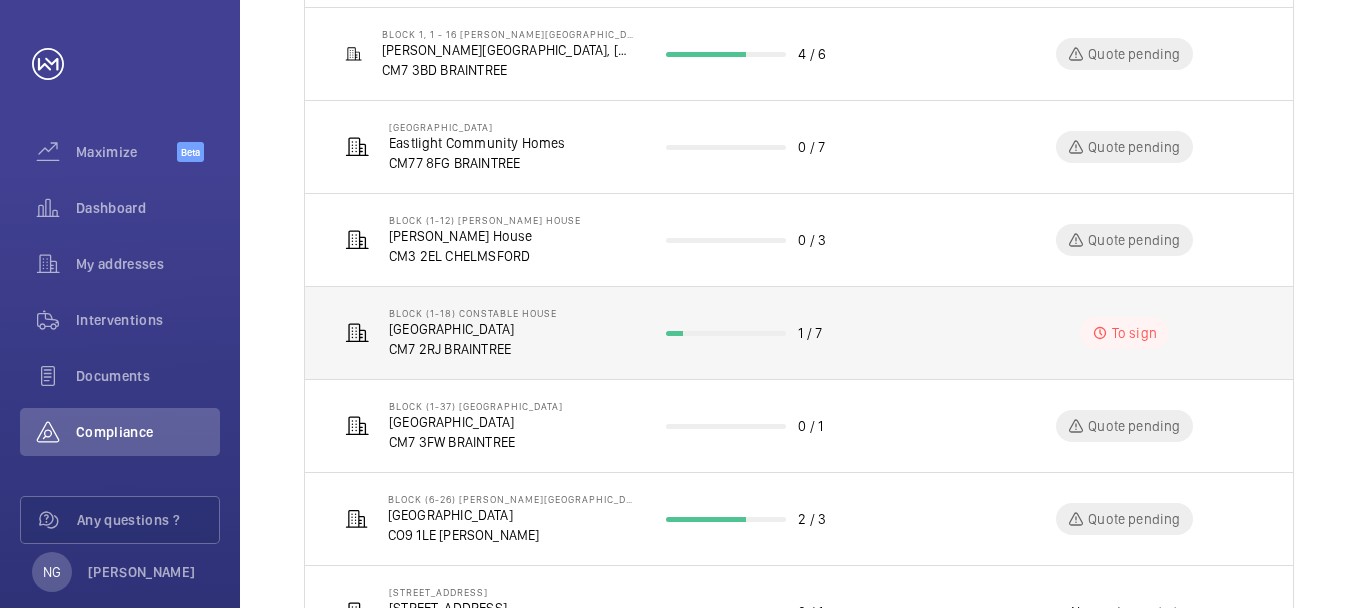 scroll, scrollTop: 471, scrollLeft: 0, axis: vertical 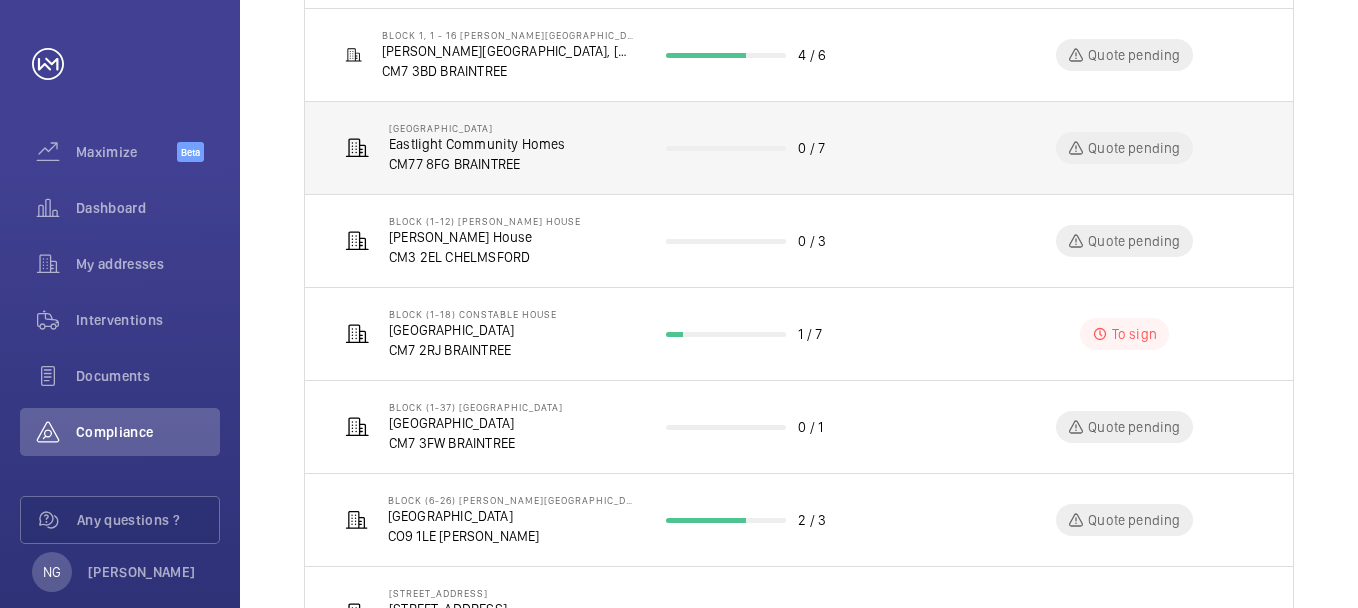 click on "CM77 8FG BRAINTREE" 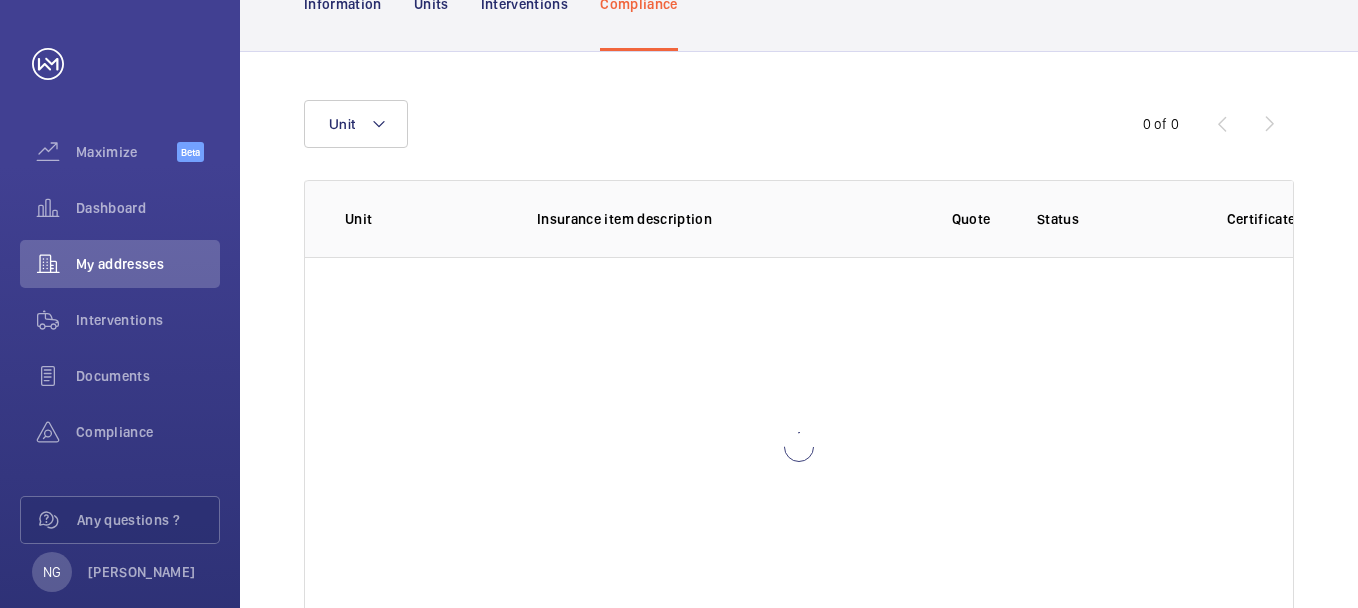scroll, scrollTop: 283, scrollLeft: 0, axis: vertical 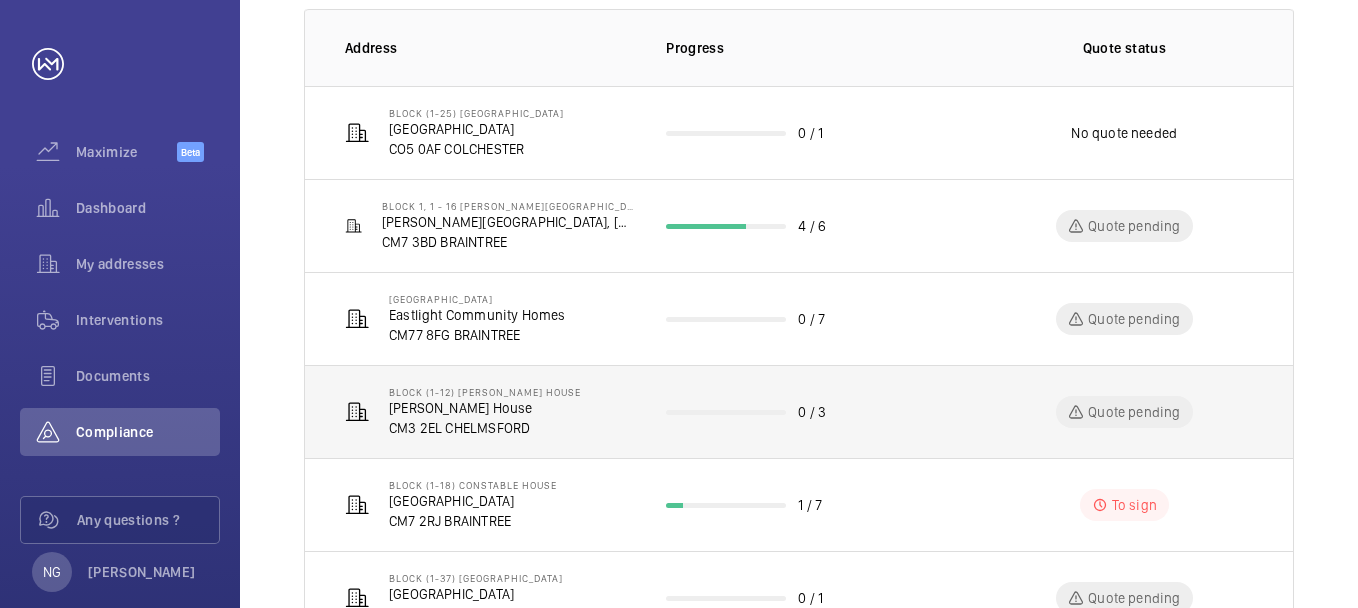 click on "[PERSON_NAME] House" 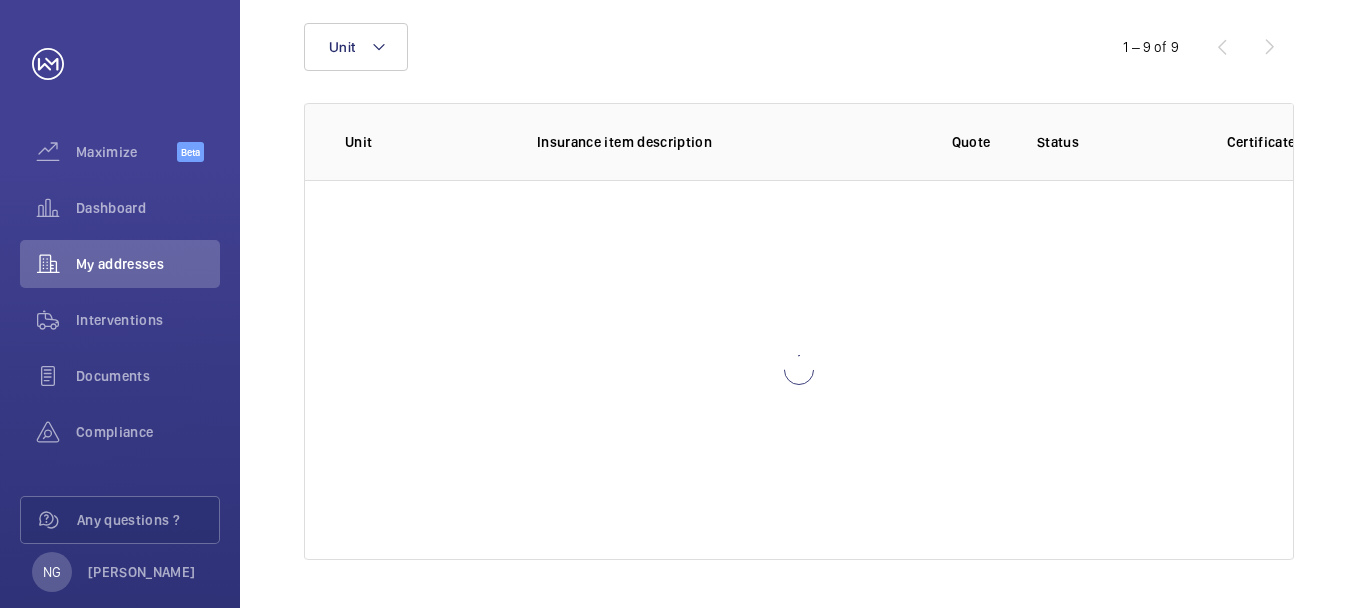 scroll, scrollTop: 283, scrollLeft: 0, axis: vertical 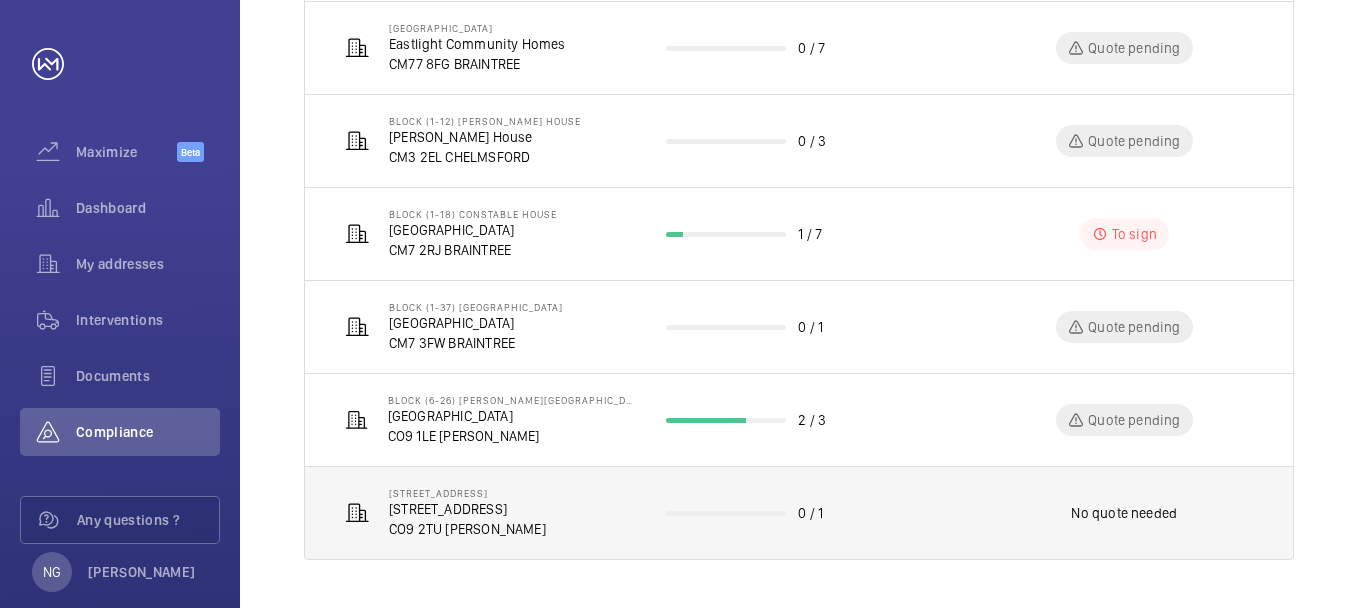 click on "[STREET_ADDRESS]" 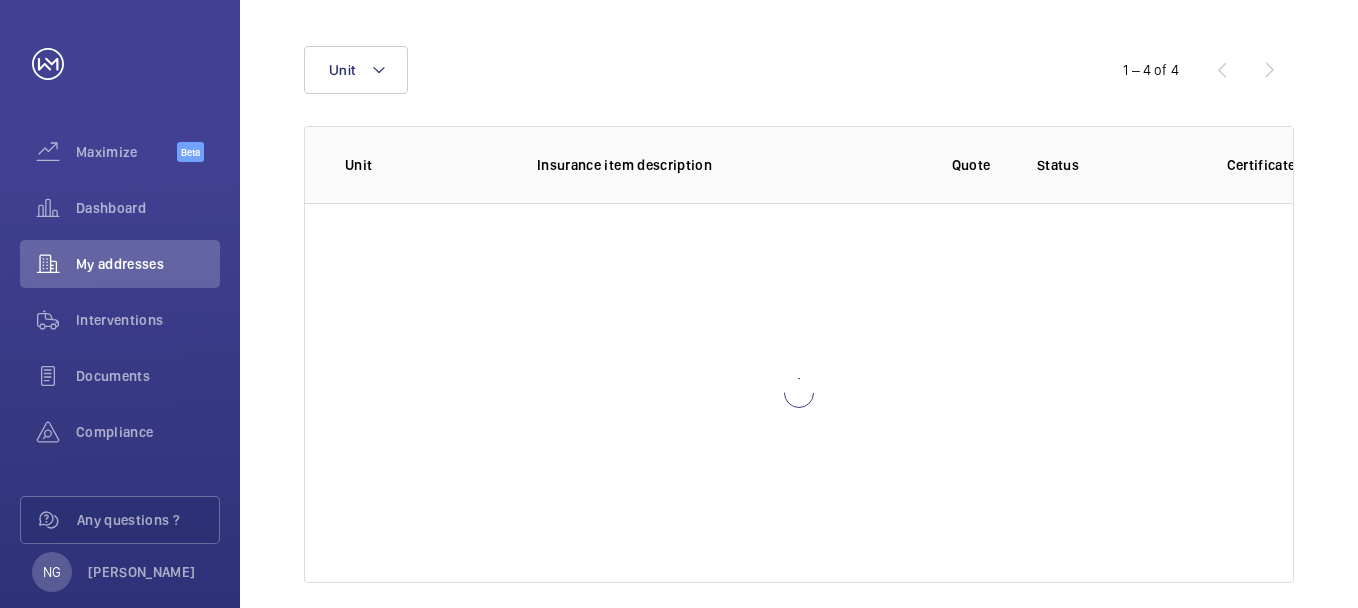 scroll, scrollTop: 260, scrollLeft: 0, axis: vertical 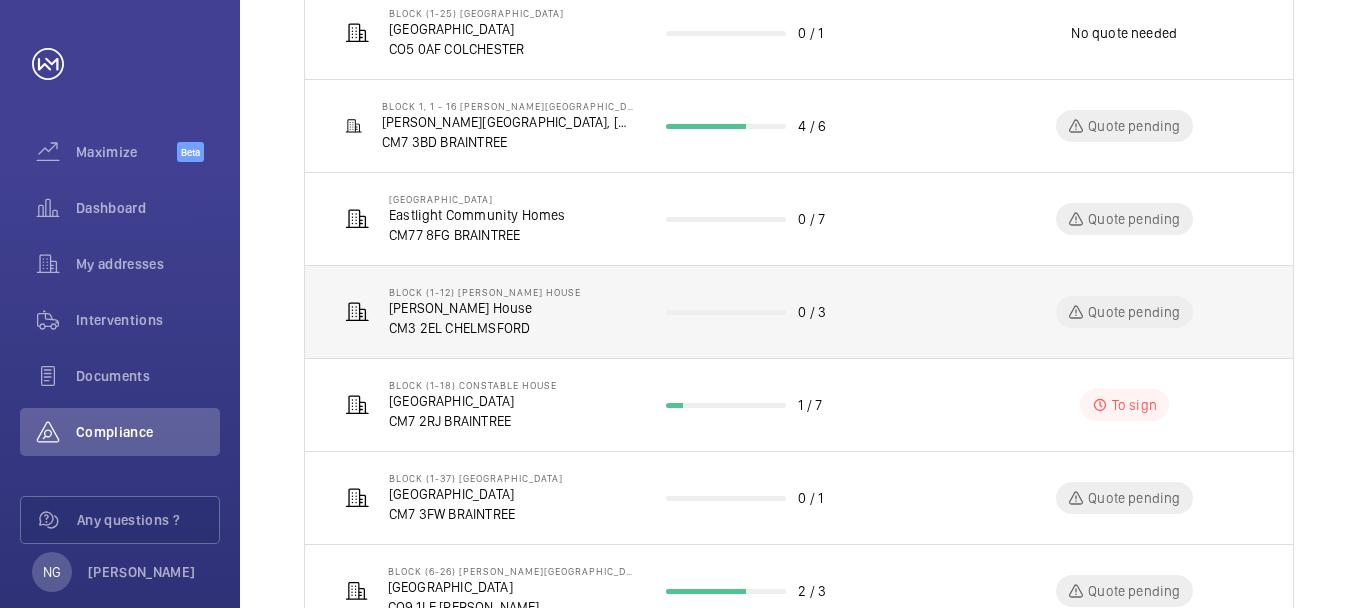 click on "CM3 2EL CHELMSFORD" 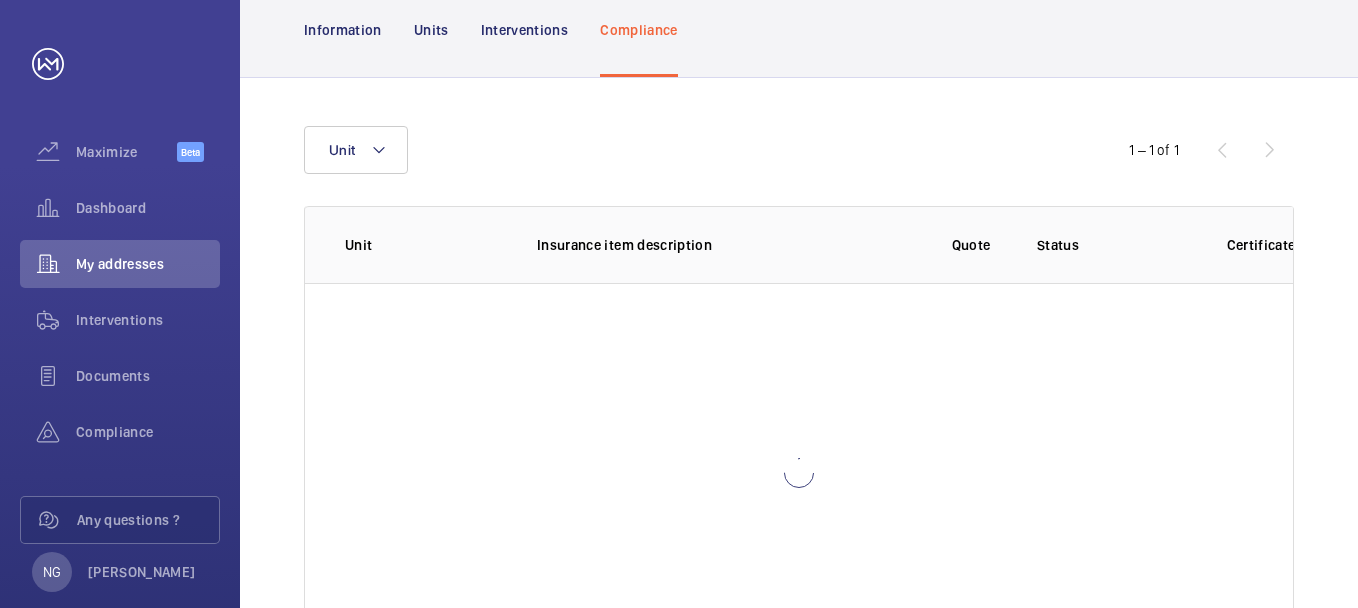 scroll, scrollTop: 200, scrollLeft: 0, axis: vertical 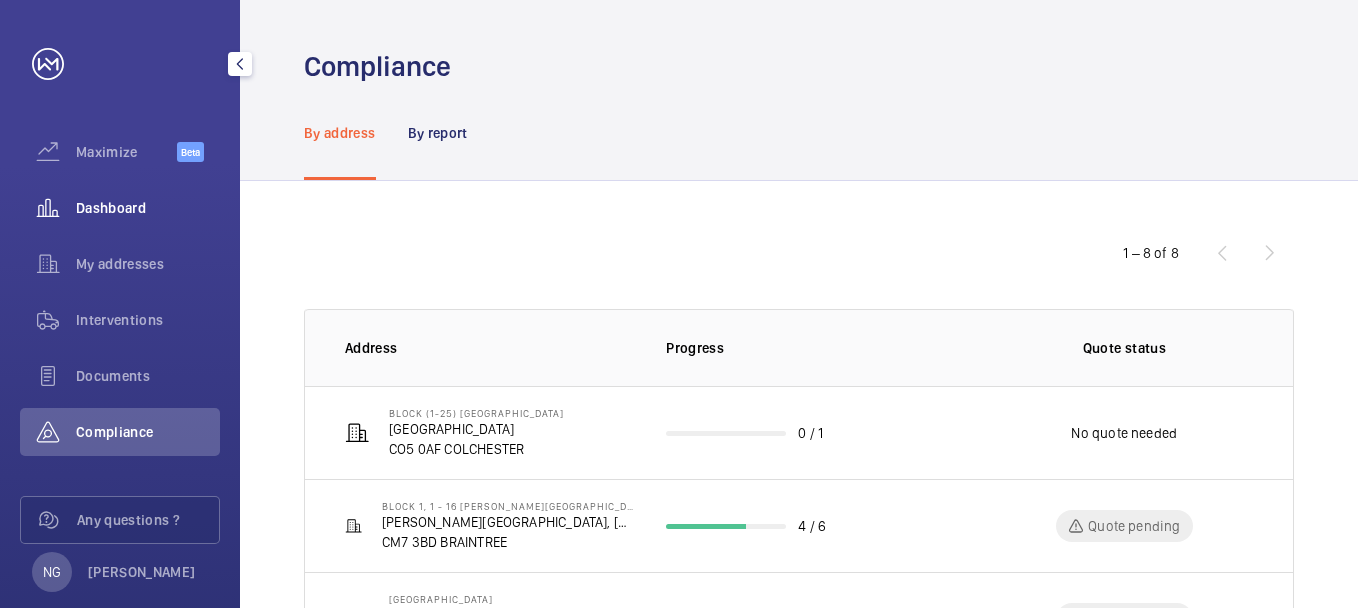 click on "Dashboard" 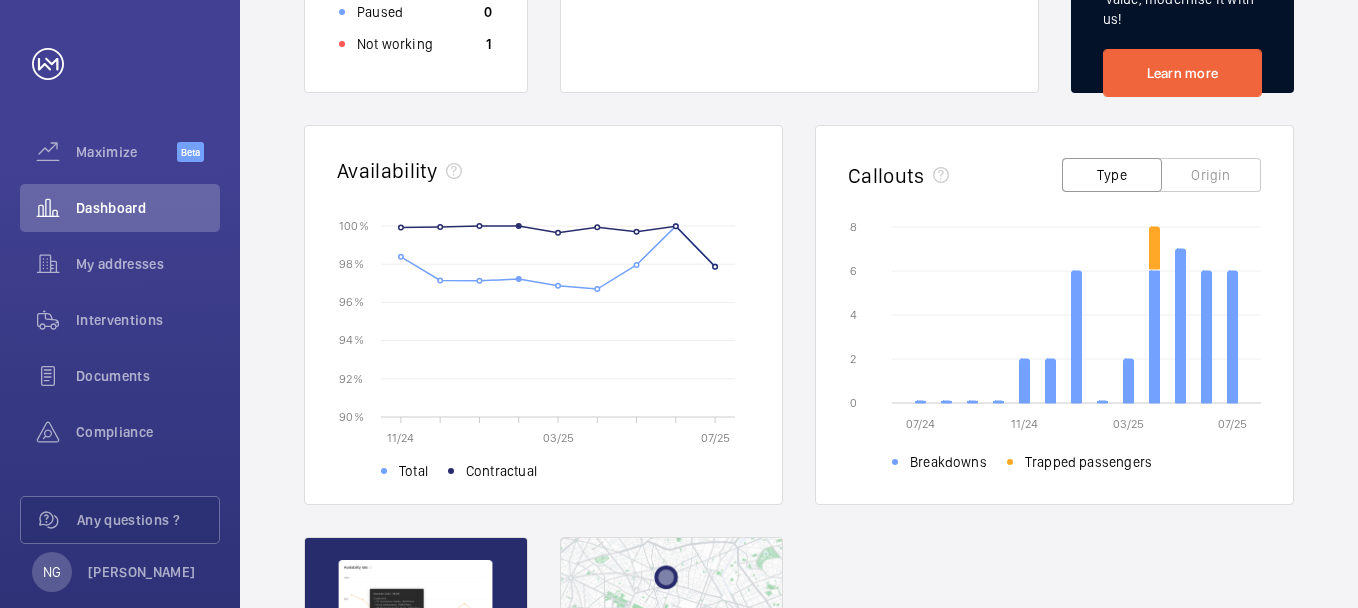 scroll, scrollTop: 600, scrollLeft: 0, axis: vertical 